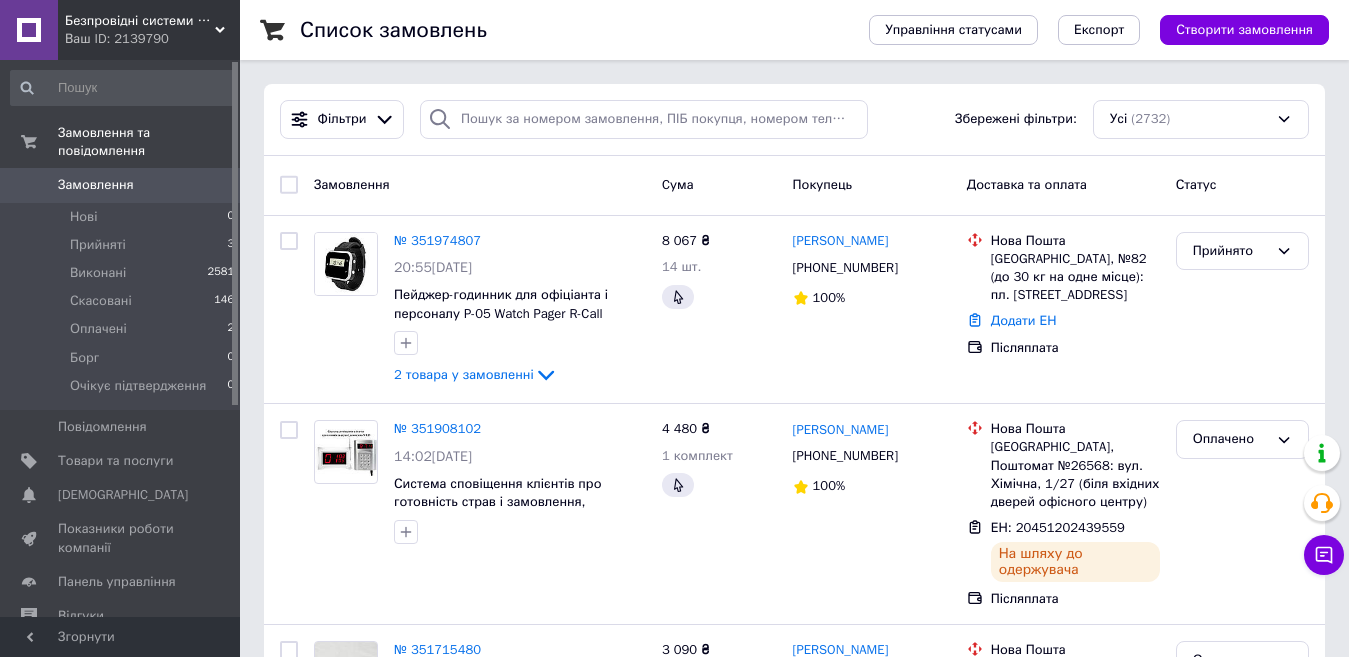 scroll, scrollTop: 0, scrollLeft: 0, axis: both 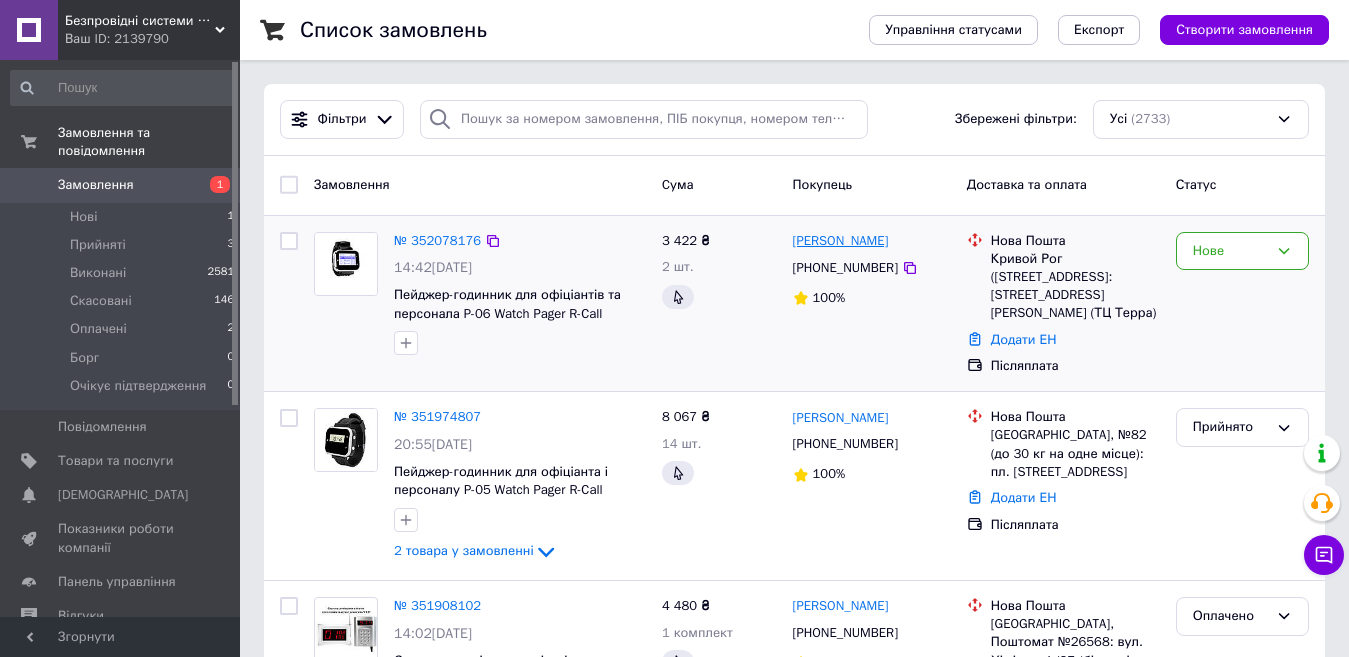 click on "Сергей Молчанов" at bounding box center [841, 241] 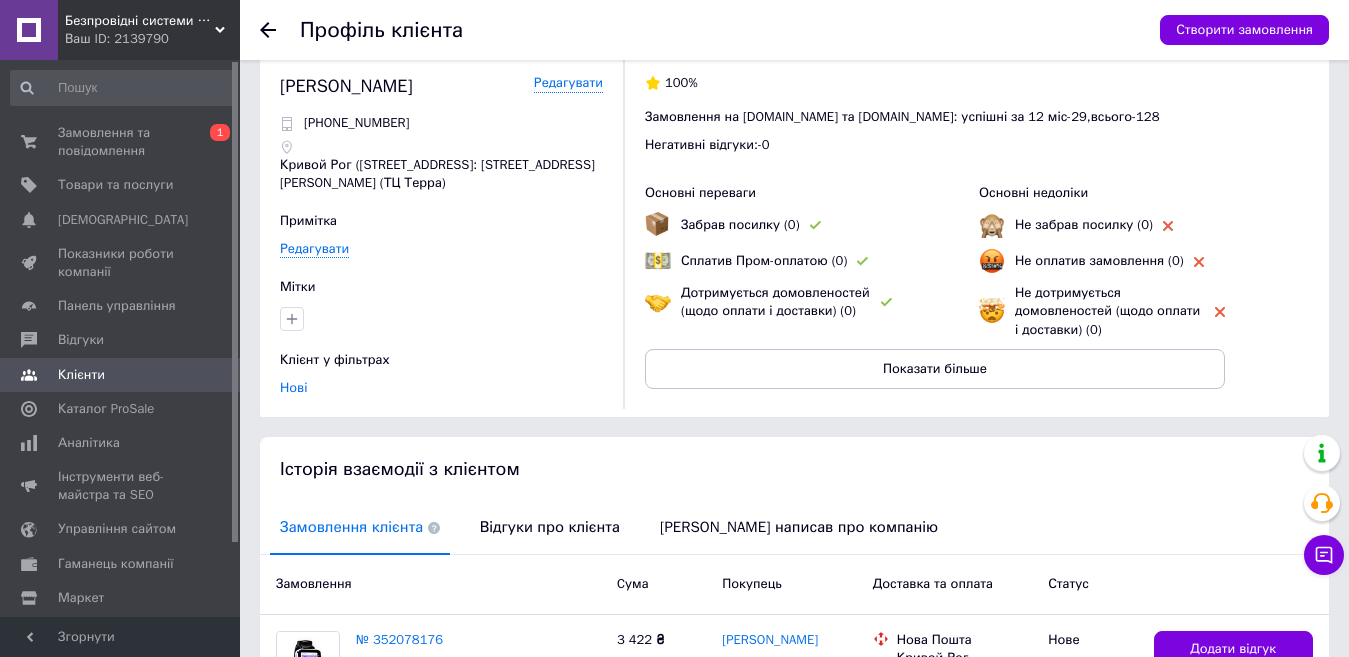 scroll, scrollTop: 0, scrollLeft: 0, axis: both 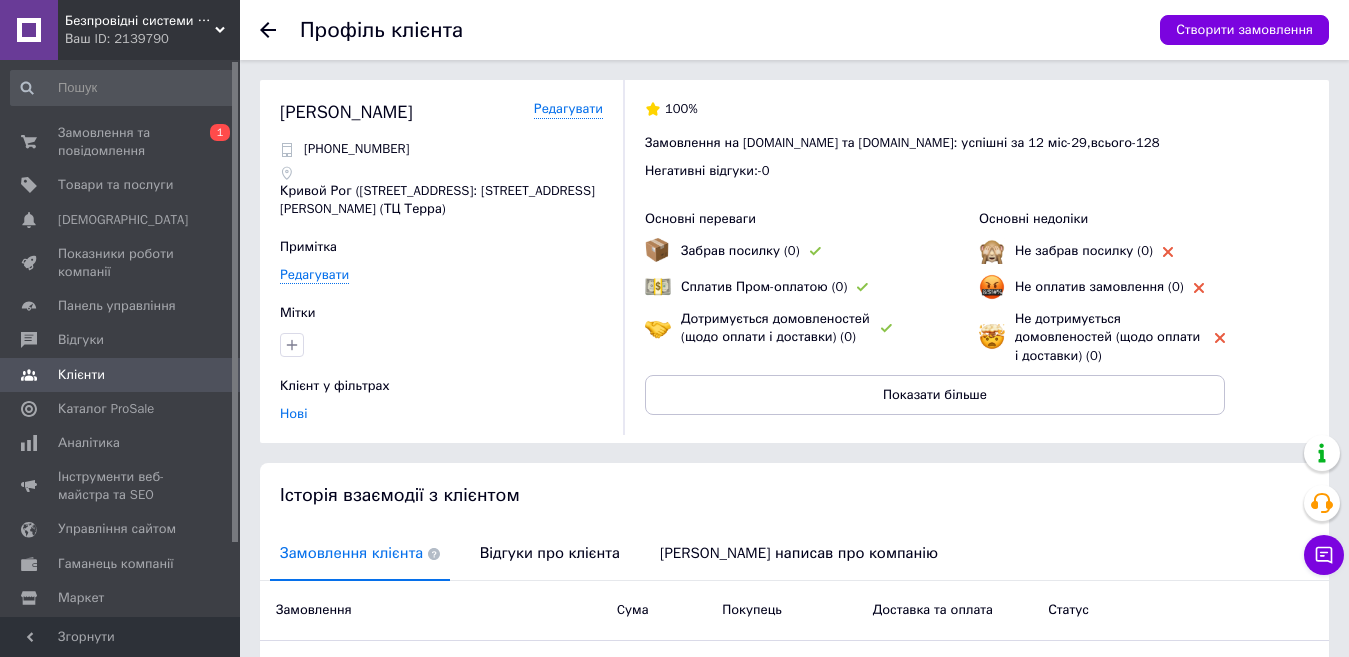 click 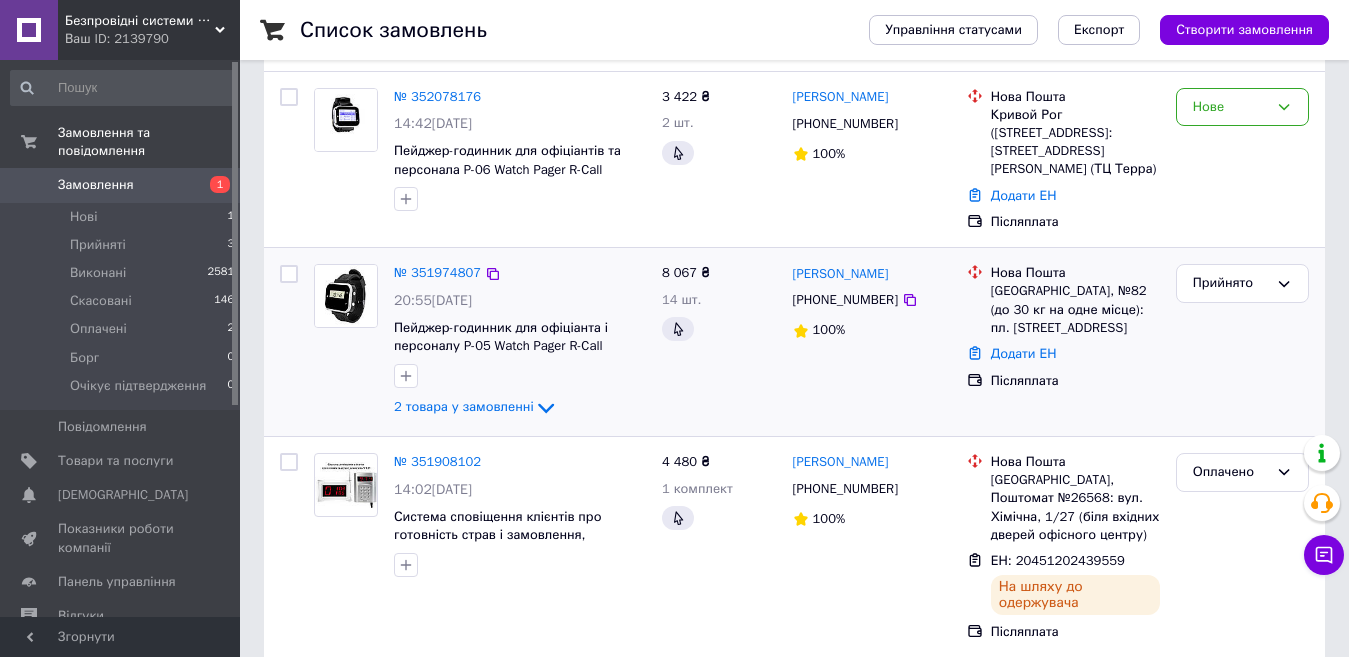 scroll, scrollTop: 300, scrollLeft: 0, axis: vertical 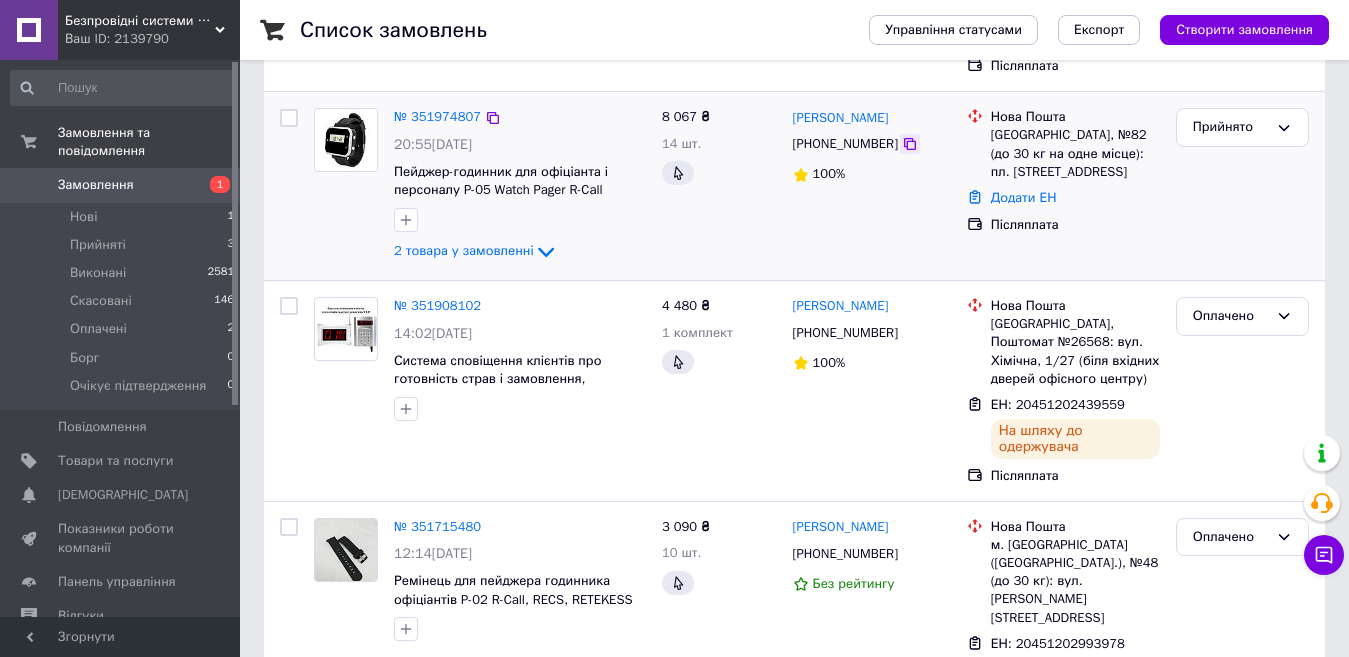 click 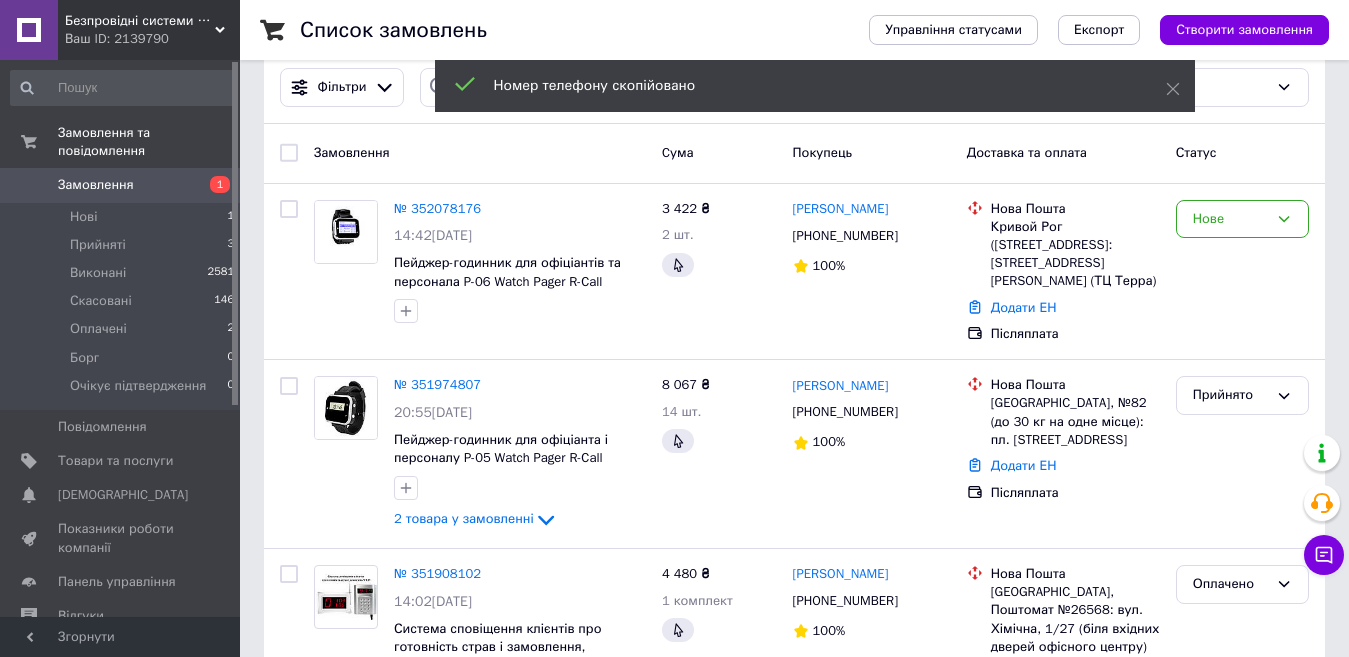 scroll, scrollTop: 0, scrollLeft: 0, axis: both 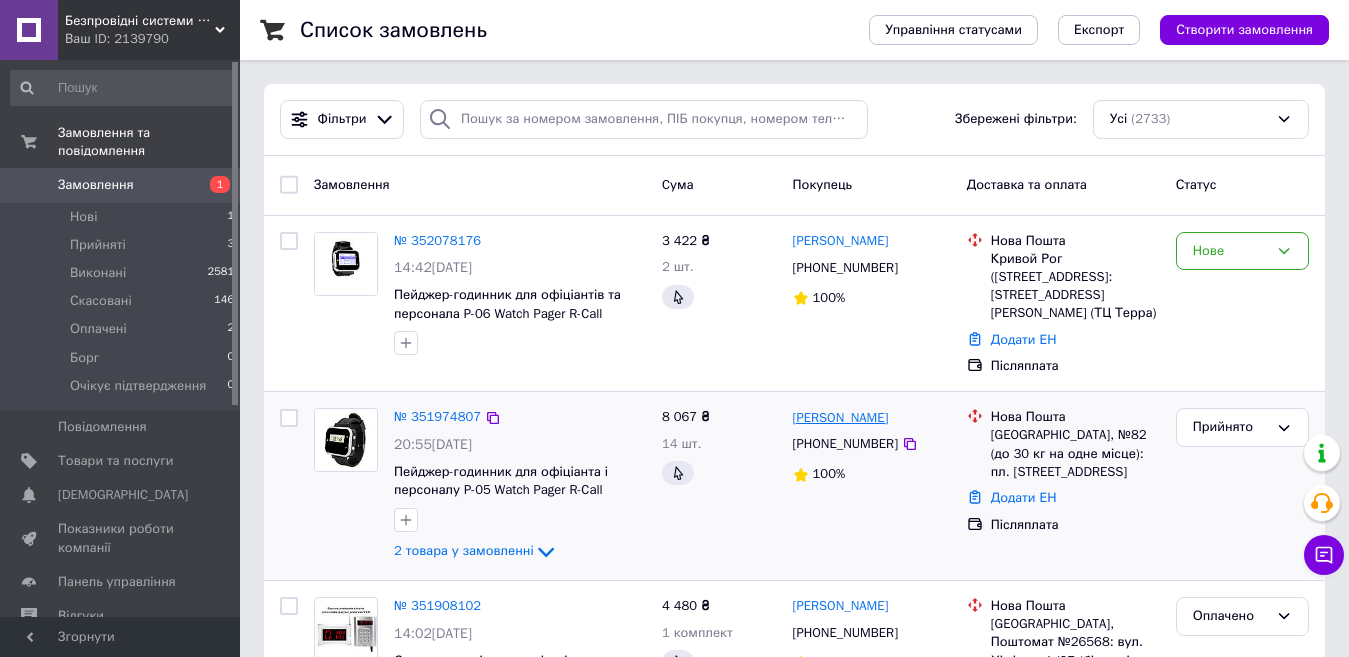 drag, startPoint x: 875, startPoint y: 425, endPoint x: 861, endPoint y: 423, distance: 14.142136 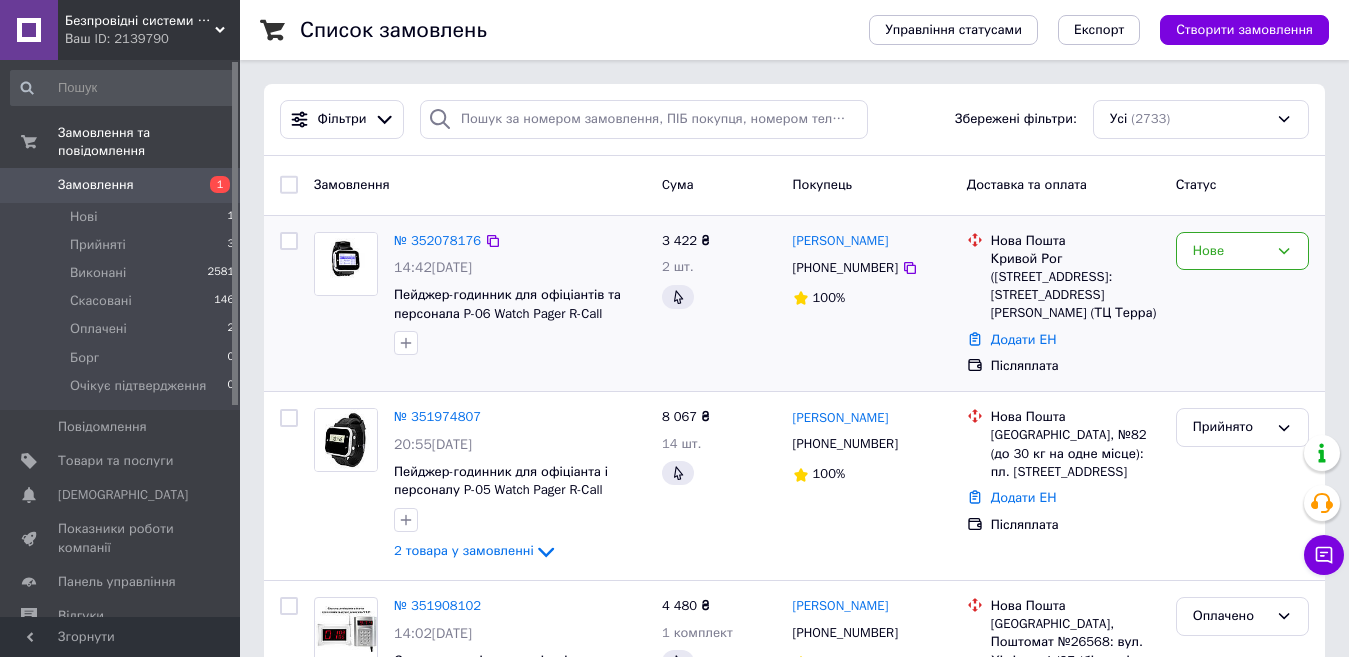 copy on "Точило" 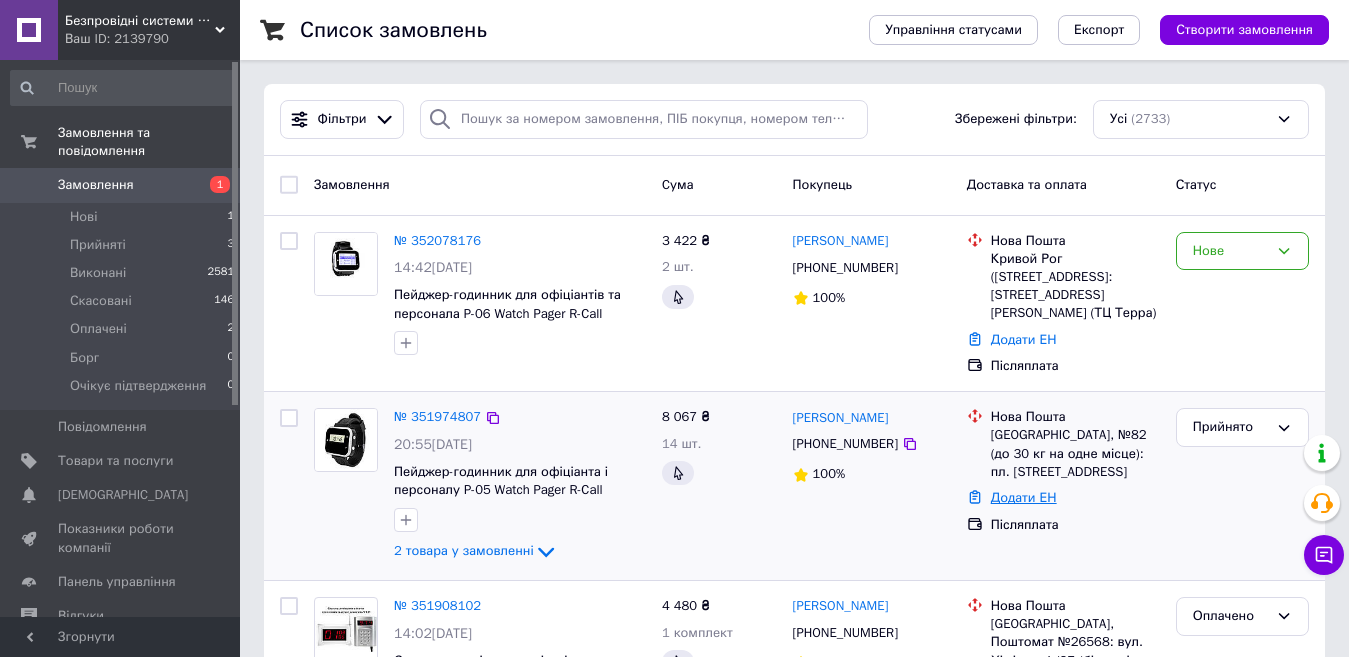 click on "Додати ЕН" at bounding box center [1024, 497] 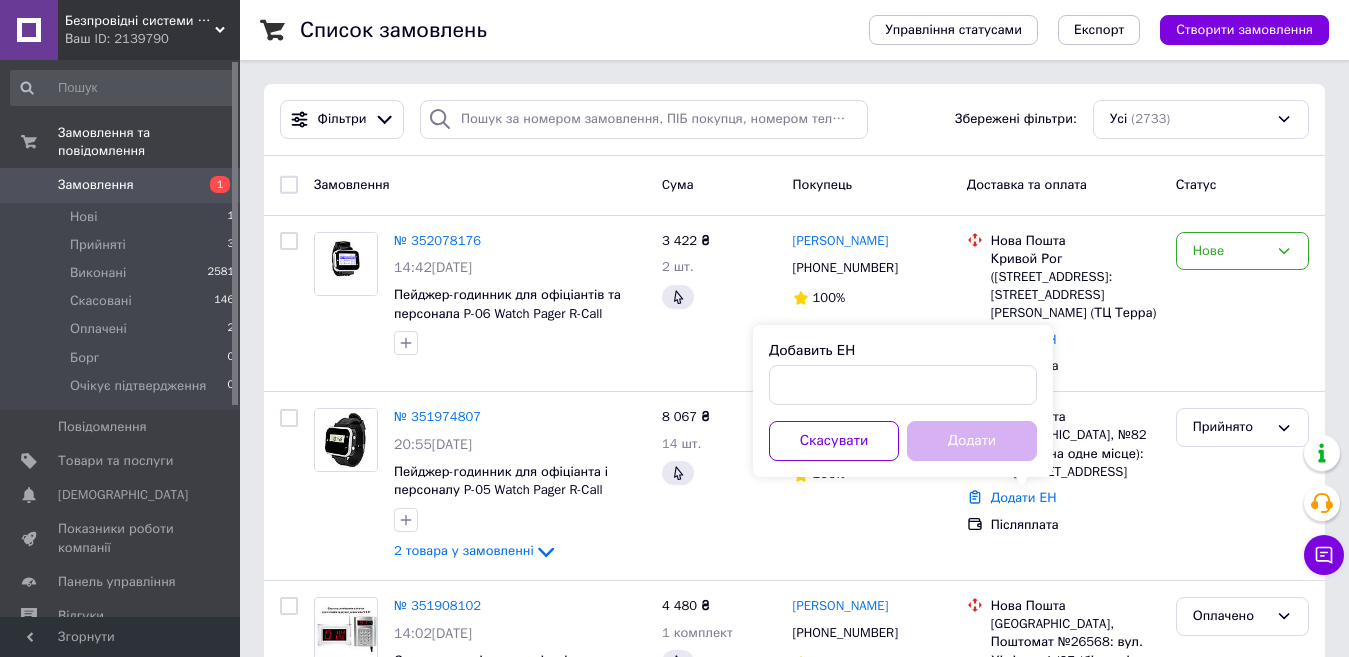 drag, startPoint x: 880, startPoint y: 361, endPoint x: 868, endPoint y: 380, distance: 22.472204 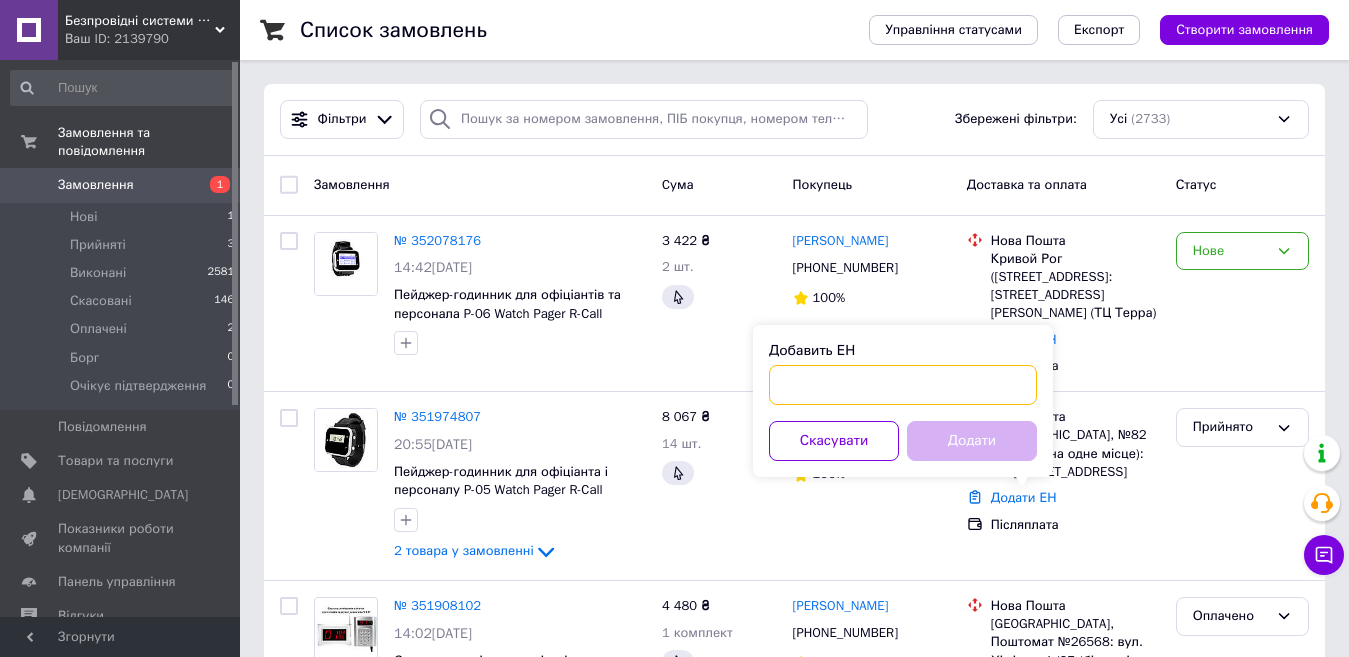 click on "Добавить ЕН" at bounding box center [903, 385] 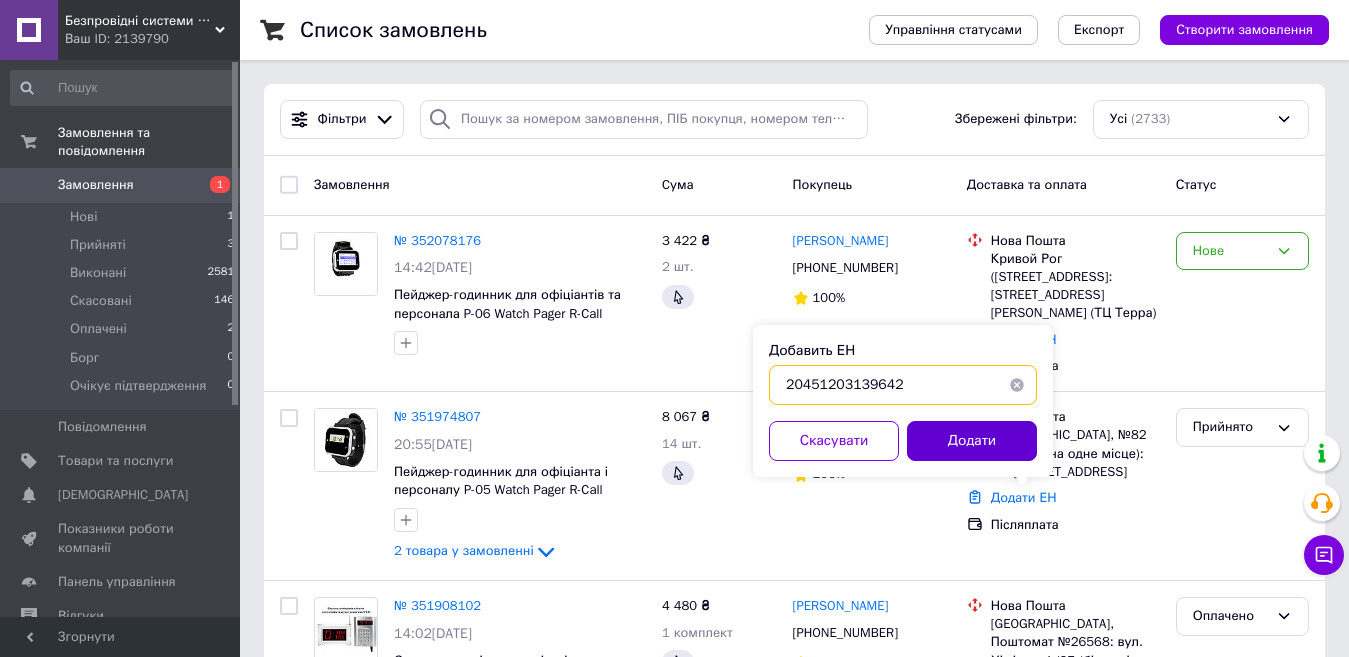 type on "20451203139642" 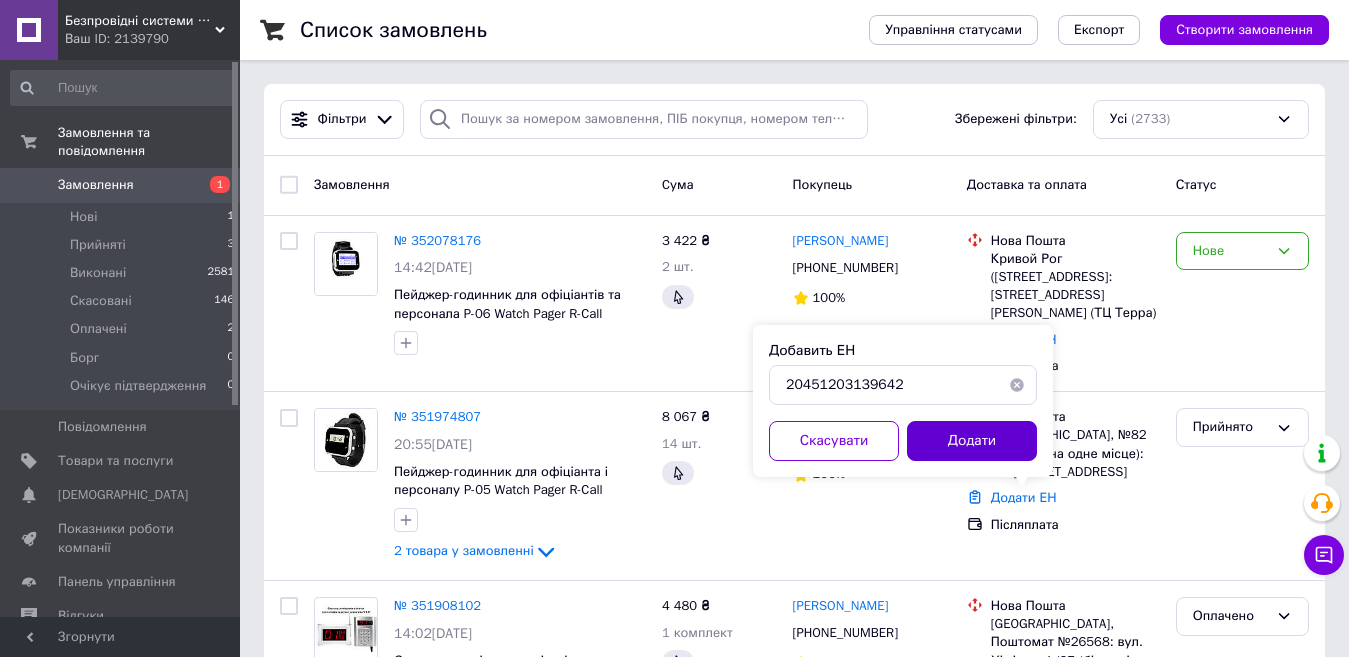 click on "Додати" at bounding box center (972, 441) 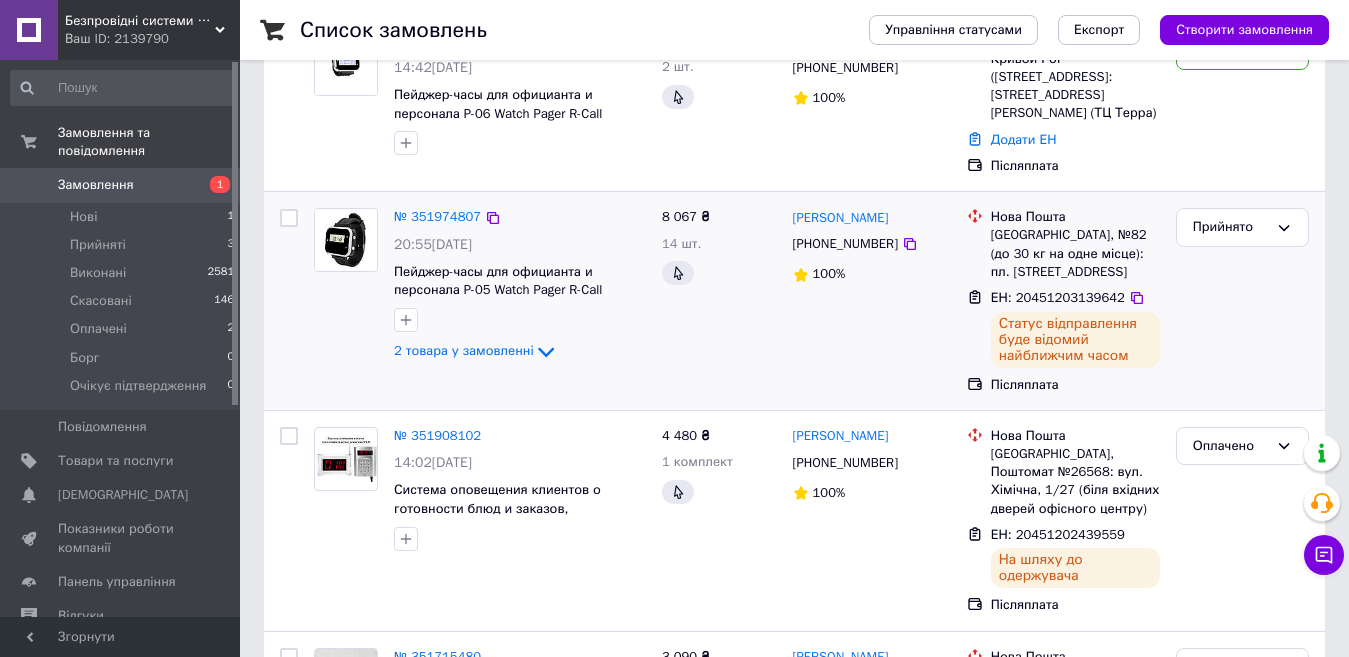 scroll, scrollTop: 300, scrollLeft: 0, axis: vertical 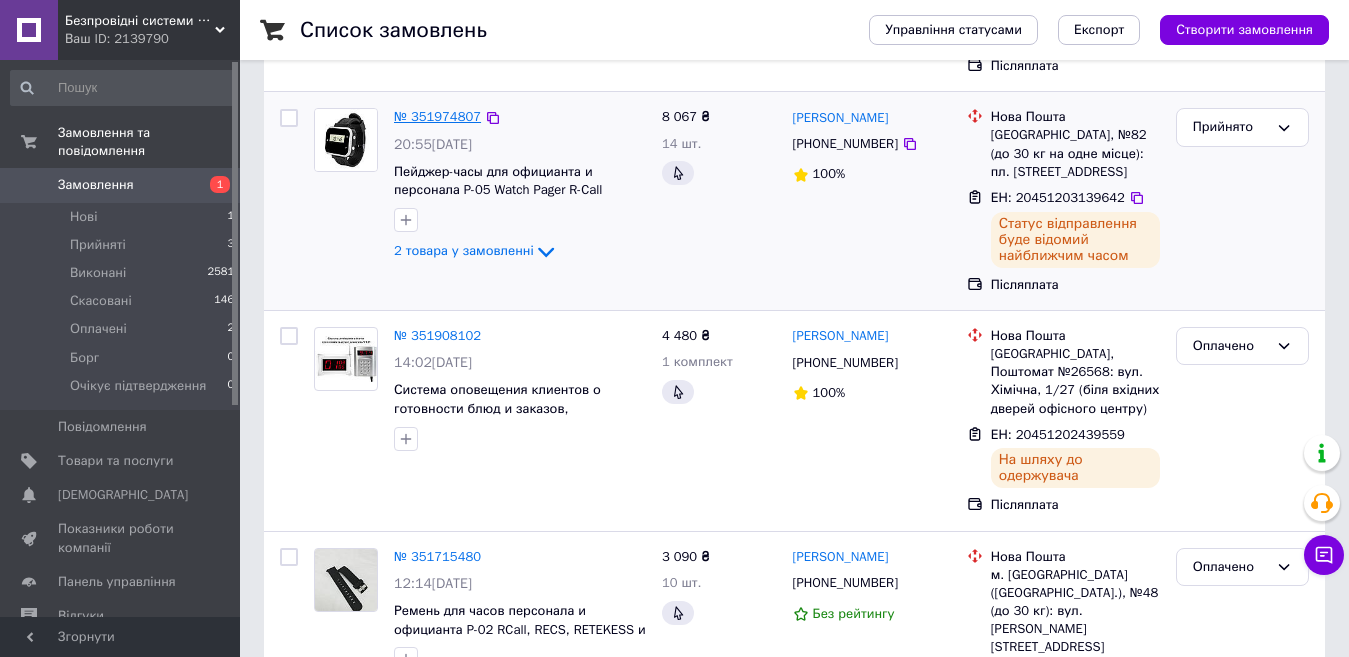 click on "№ 351974807" at bounding box center [437, 116] 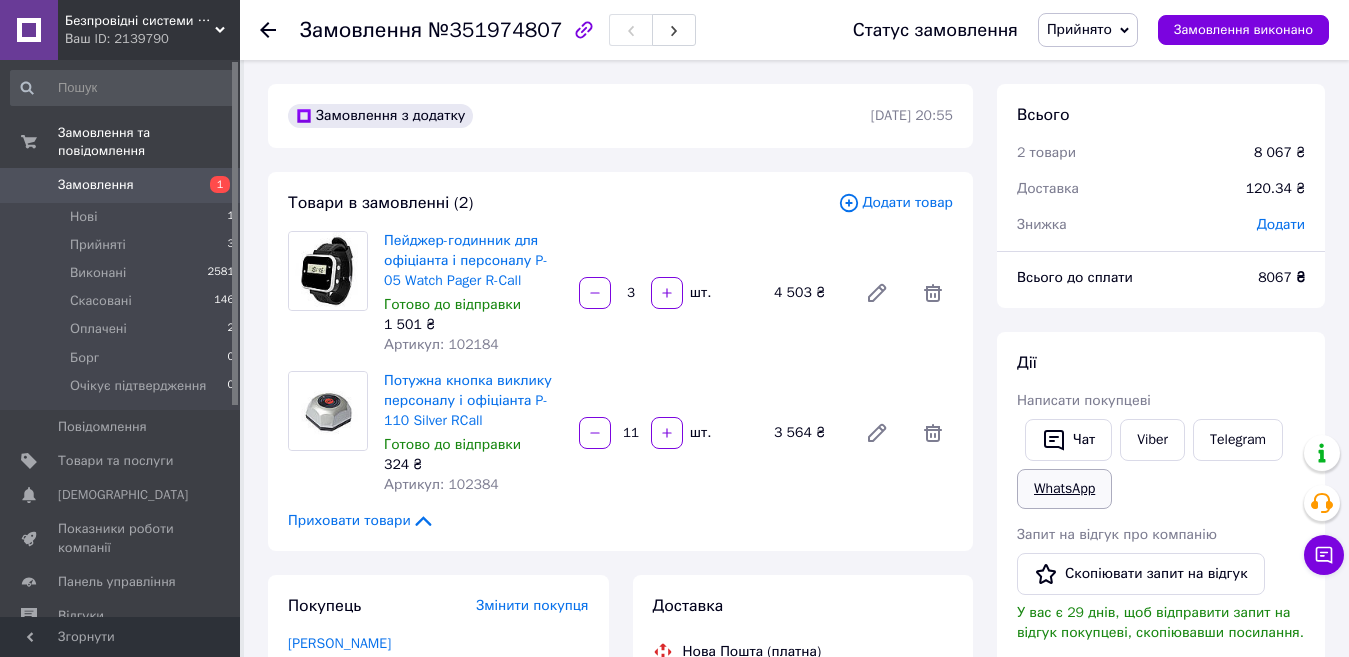 scroll, scrollTop: 89, scrollLeft: 0, axis: vertical 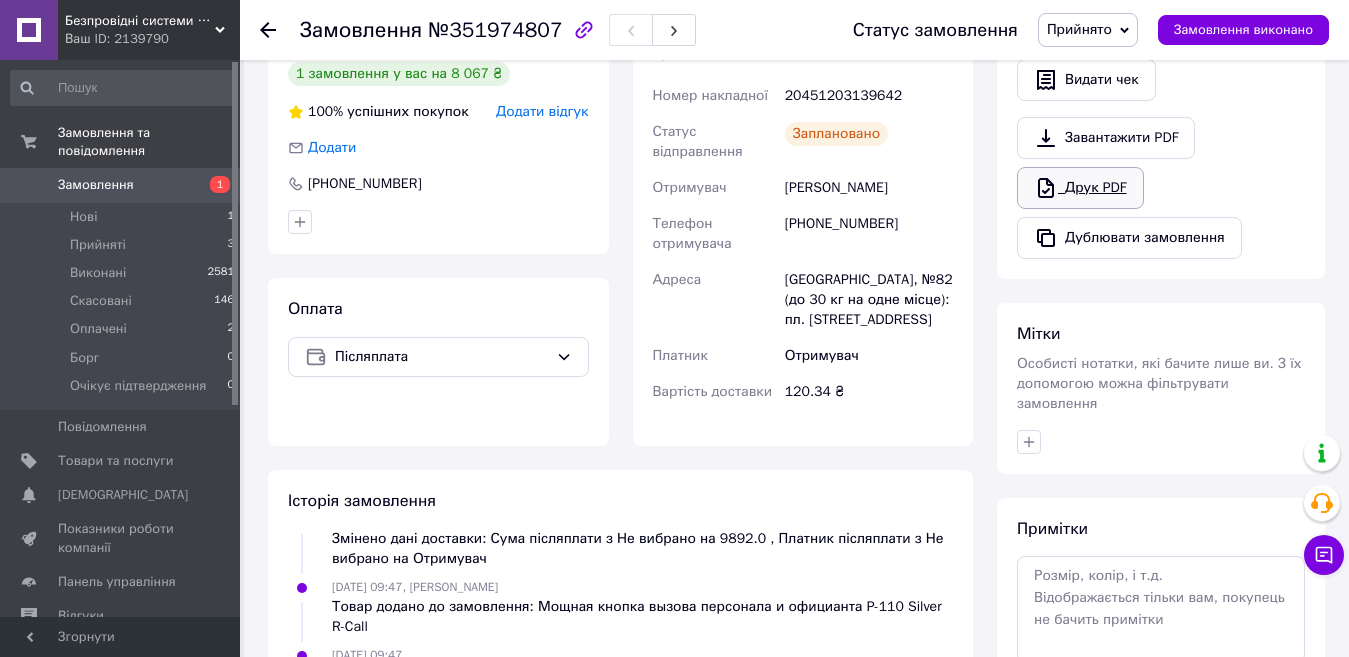 click on "Друк PDF" at bounding box center [1080, 188] 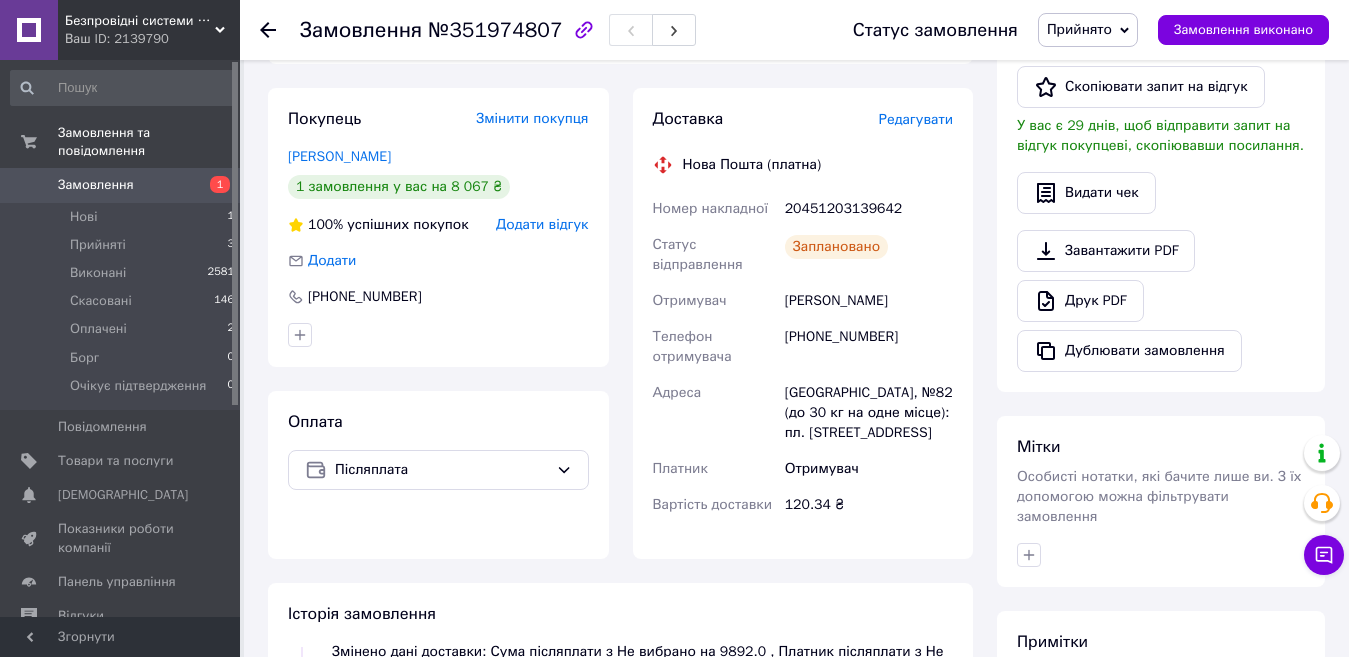 scroll, scrollTop: 400, scrollLeft: 0, axis: vertical 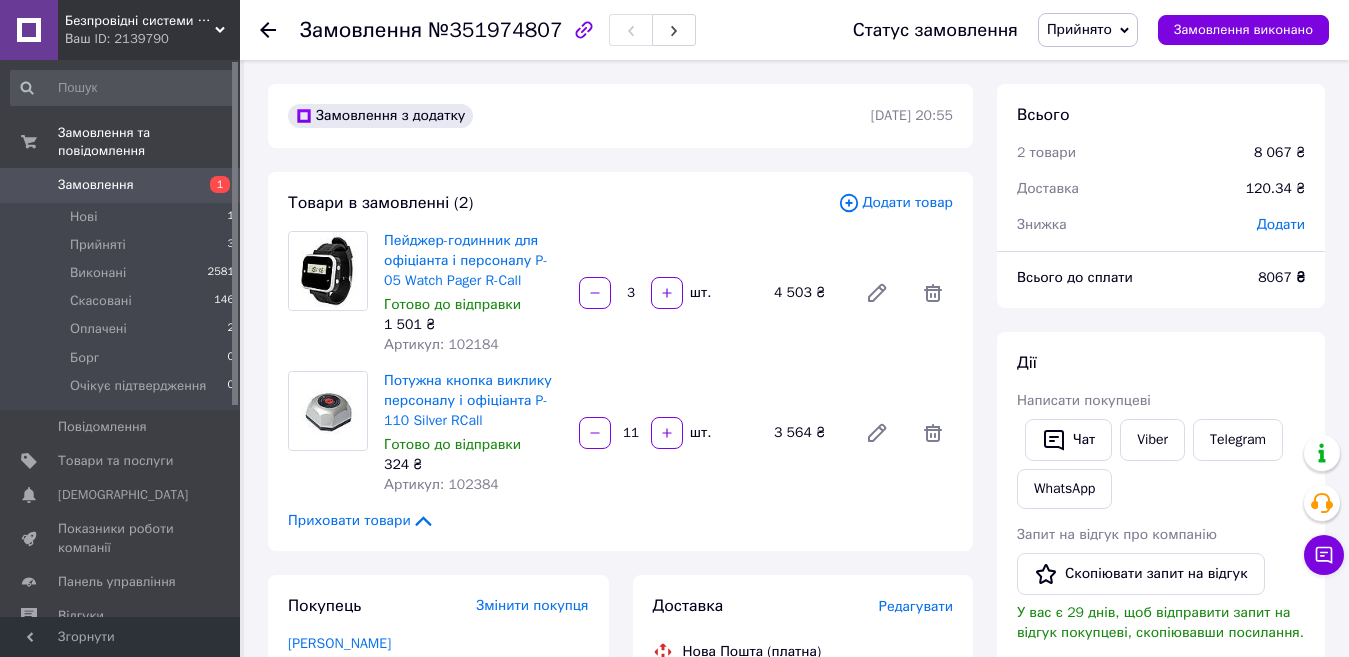 click at bounding box center (280, 30) 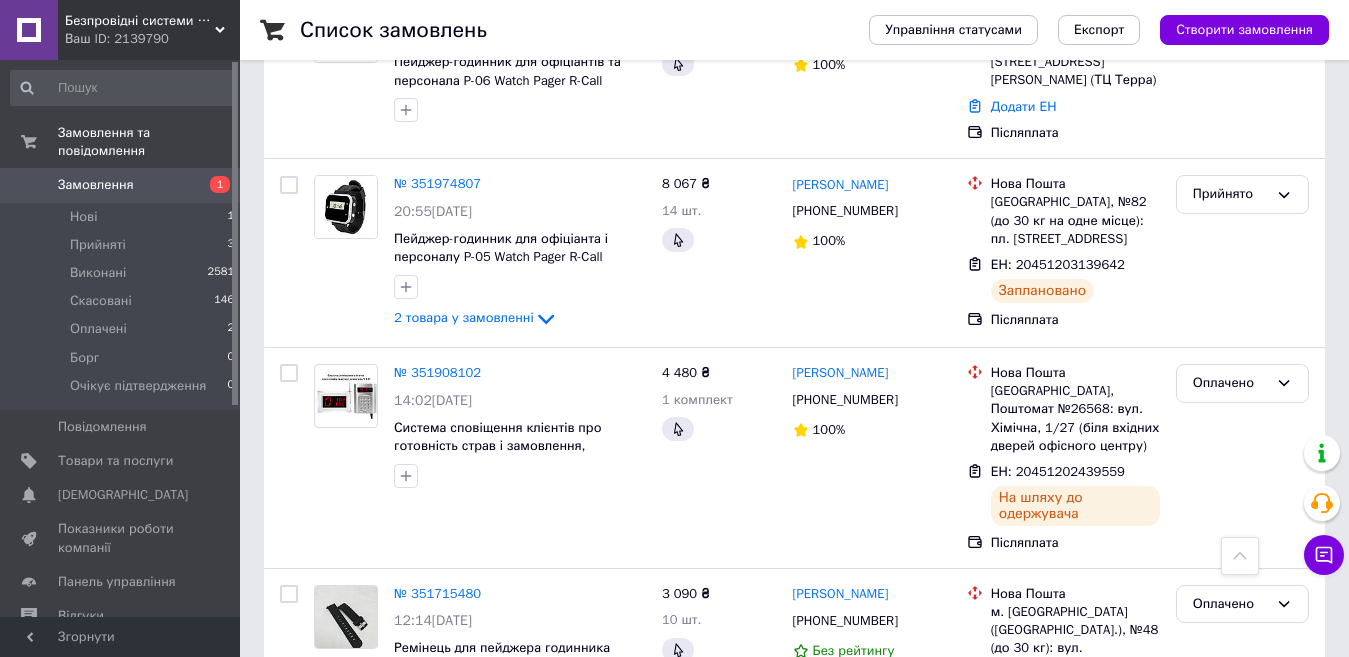 scroll, scrollTop: 100, scrollLeft: 0, axis: vertical 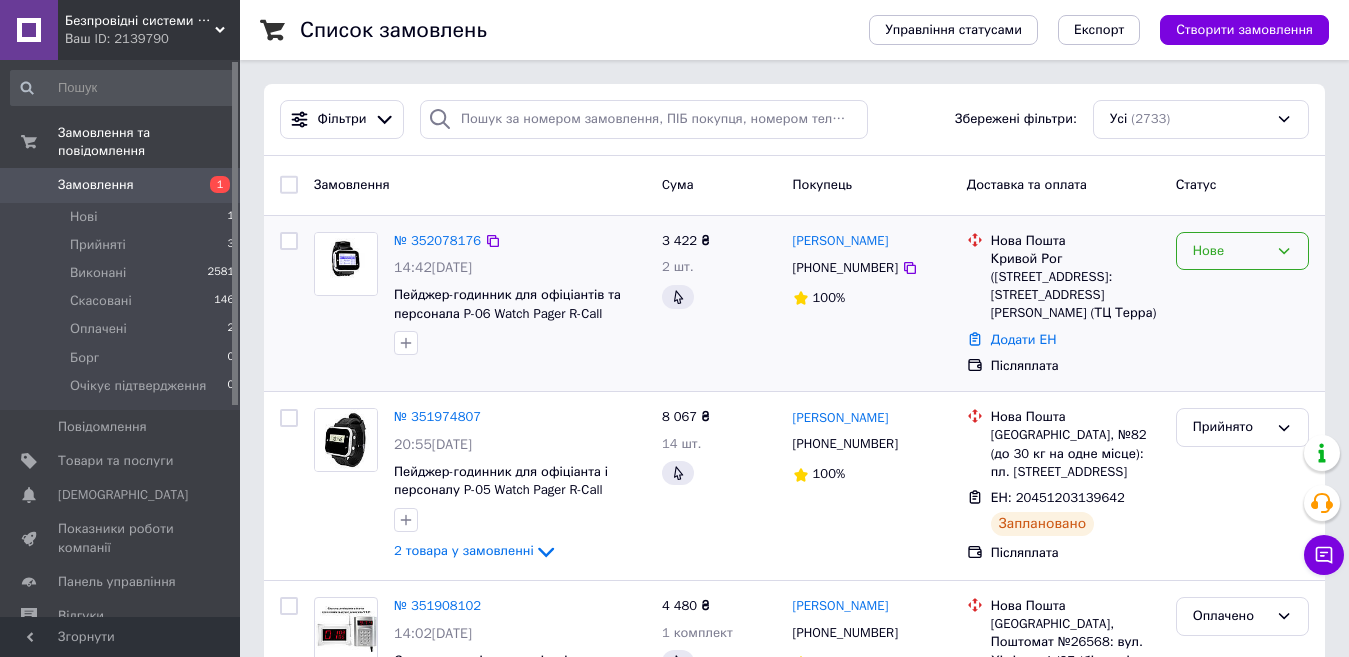 click on "Нове" at bounding box center [1230, 251] 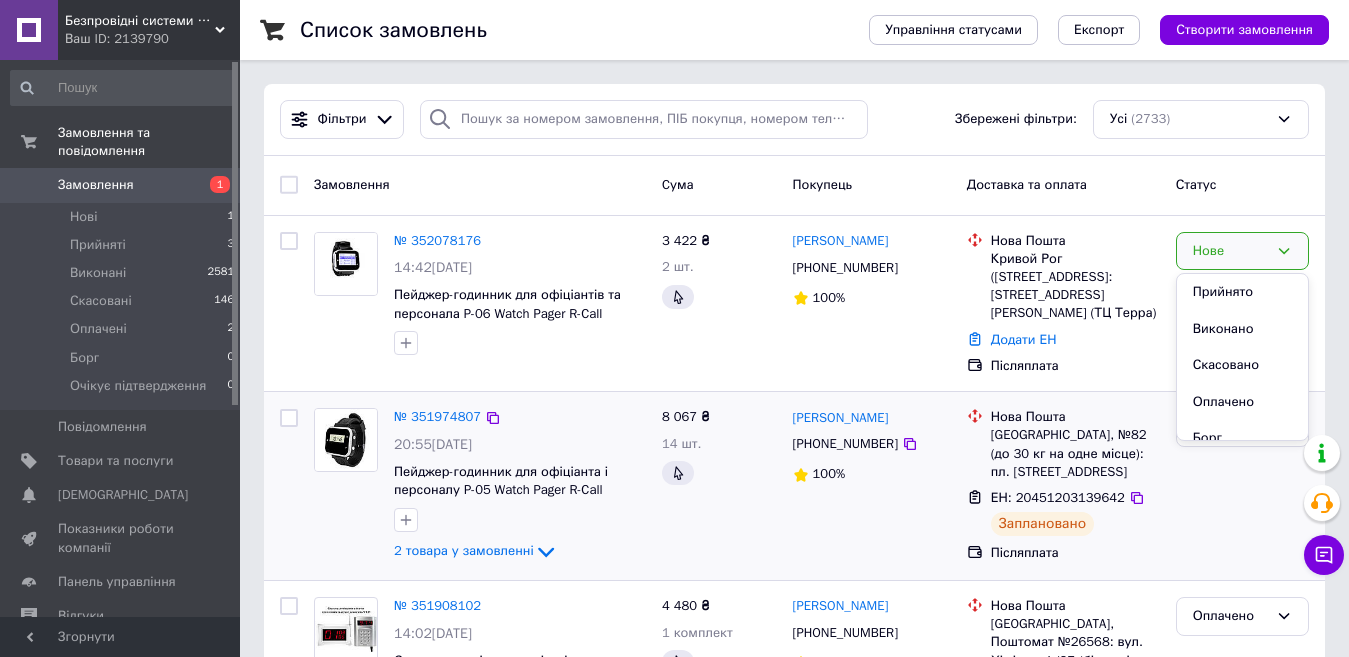 drag, startPoint x: 1221, startPoint y: 291, endPoint x: 659, endPoint y: 531, distance: 611.10065 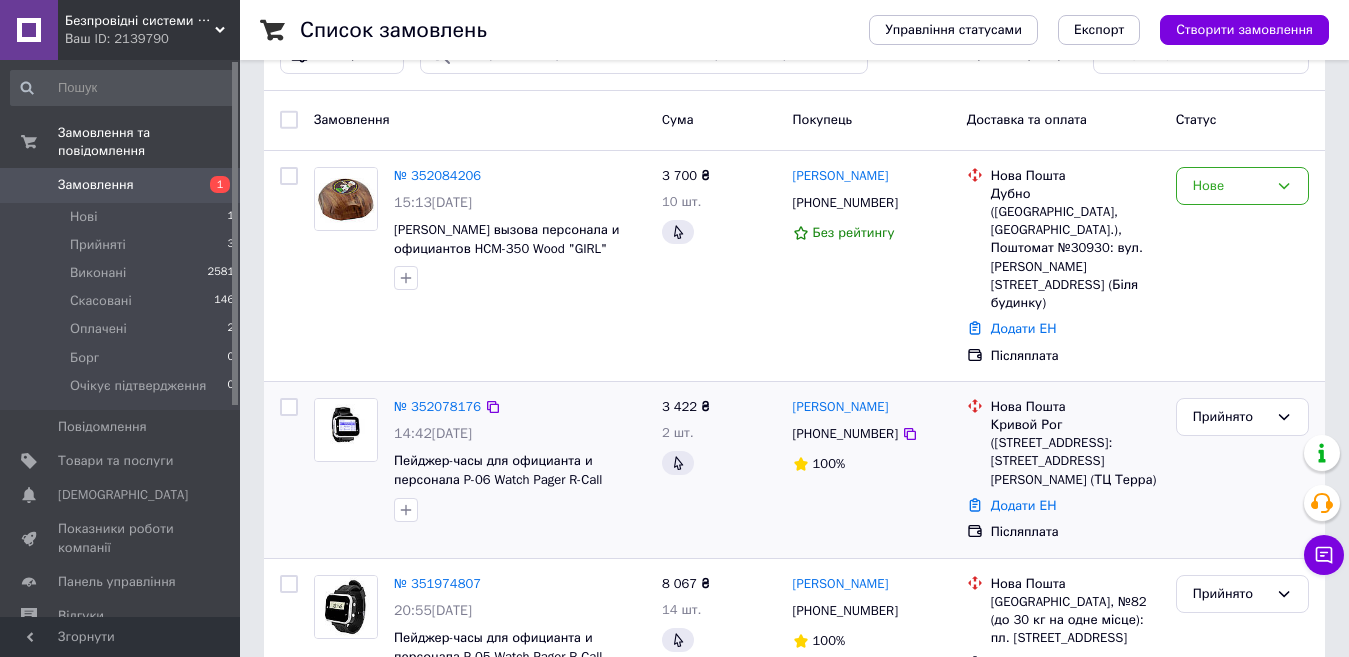 scroll, scrollTop: 100, scrollLeft: 0, axis: vertical 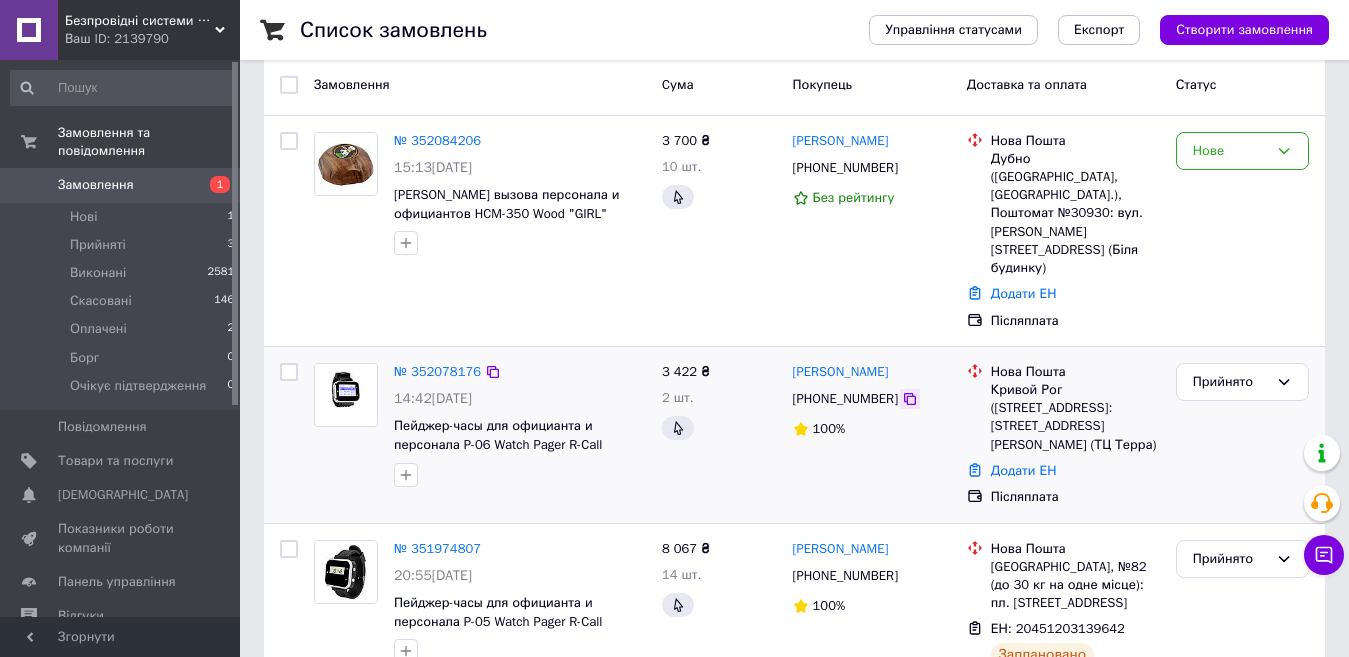 click 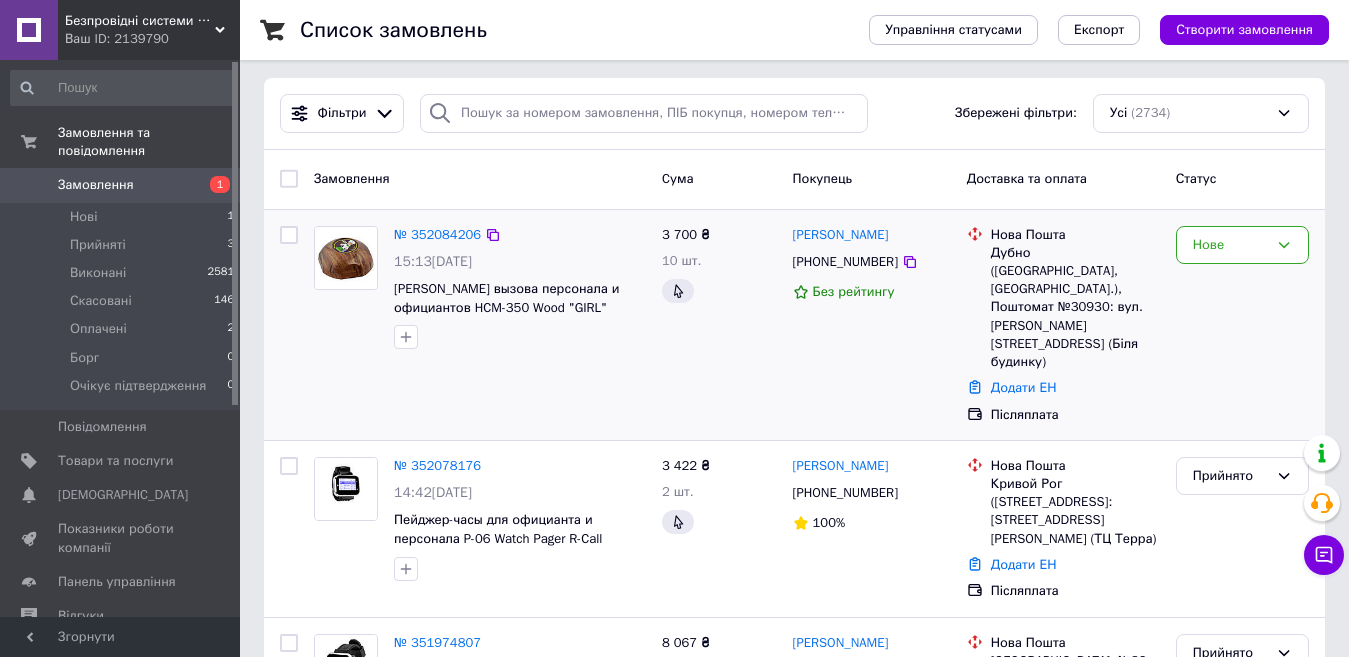 scroll, scrollTop: 0, scrollLeft: 0, axis: both 